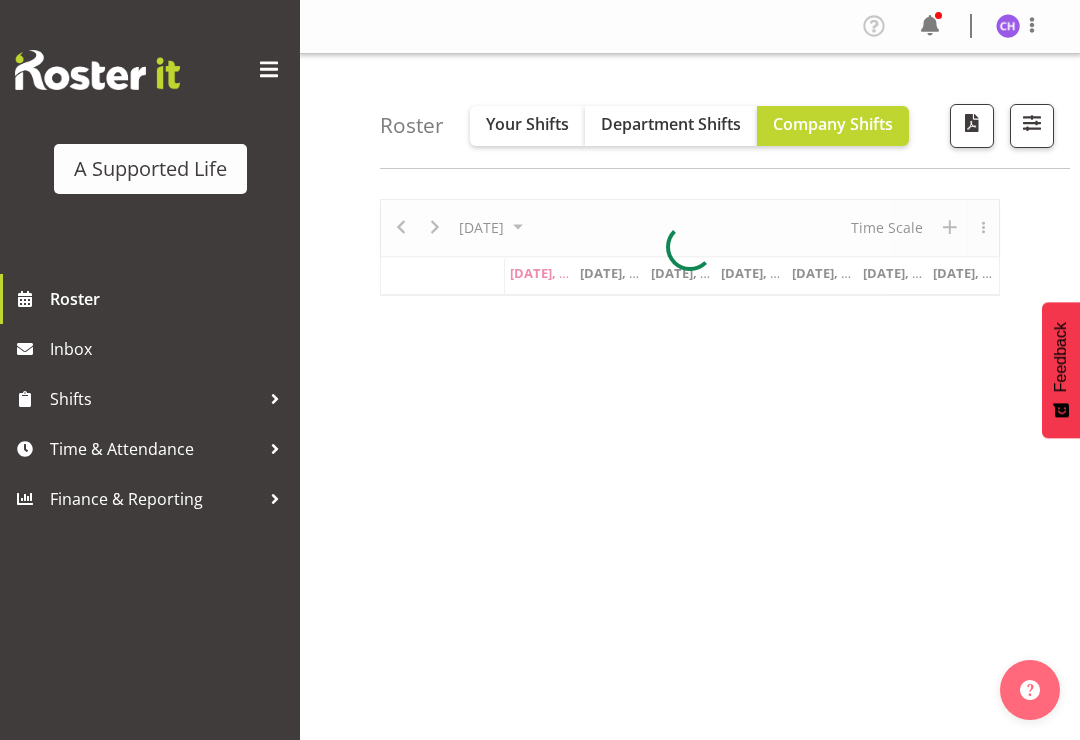 scroll, scrollTop: 0, scrollLeft: 0, axis: both 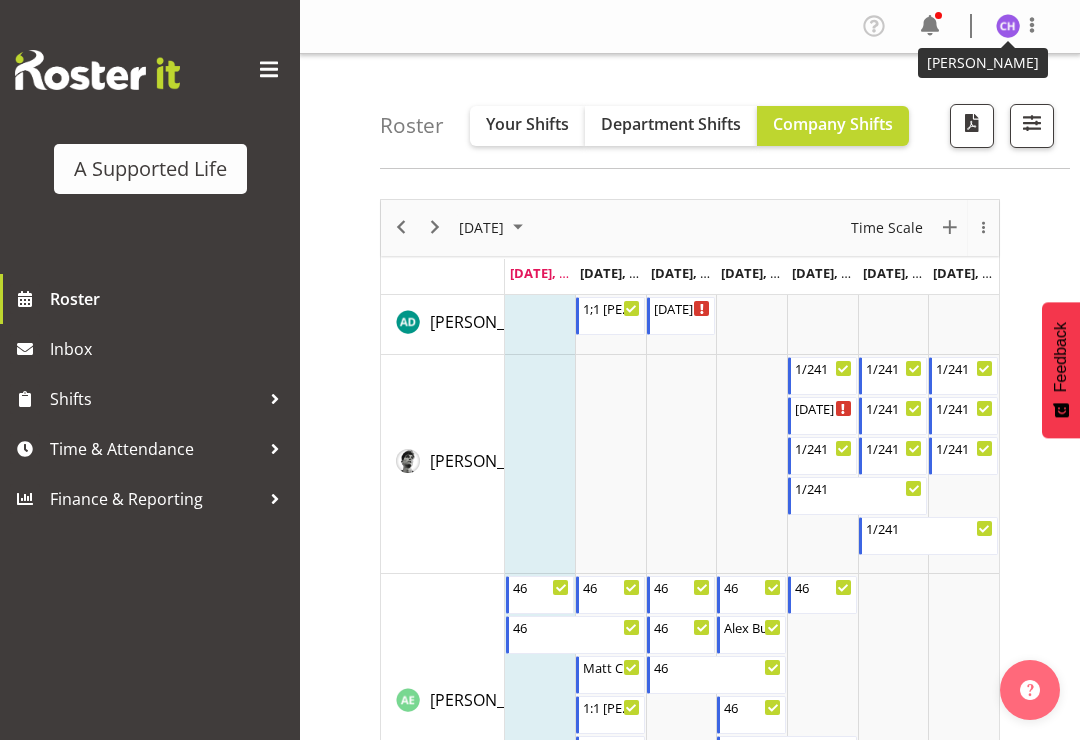 click at bounding box center [1008, 26] 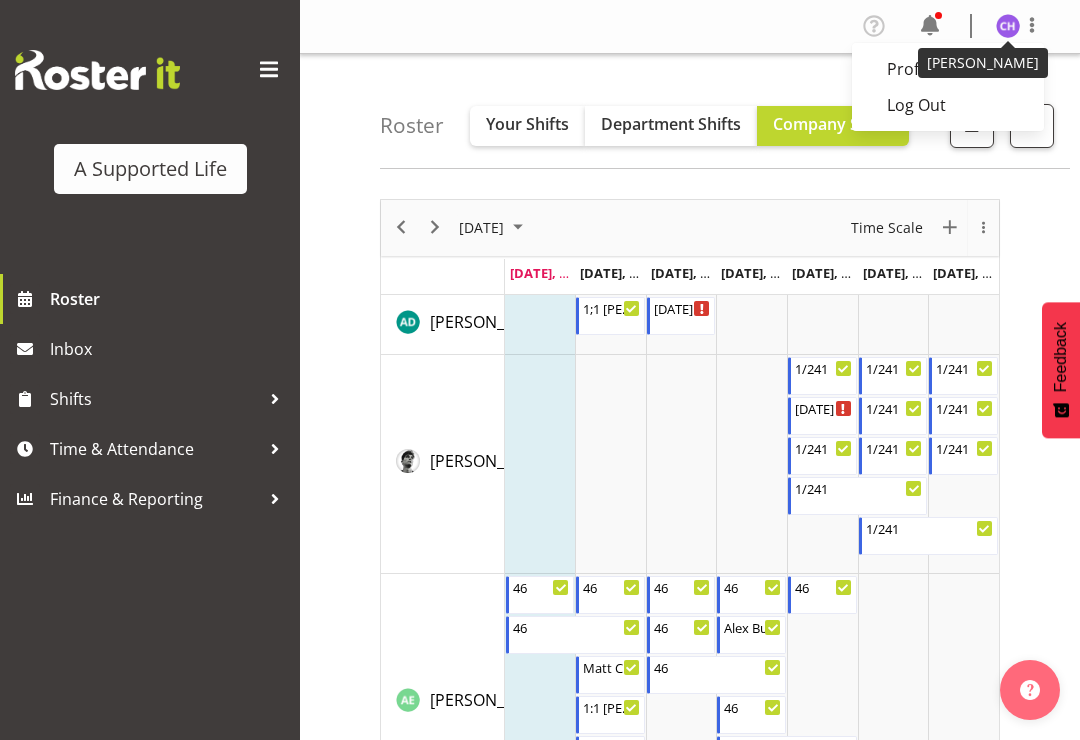 click at bounding box center [1032, 25] 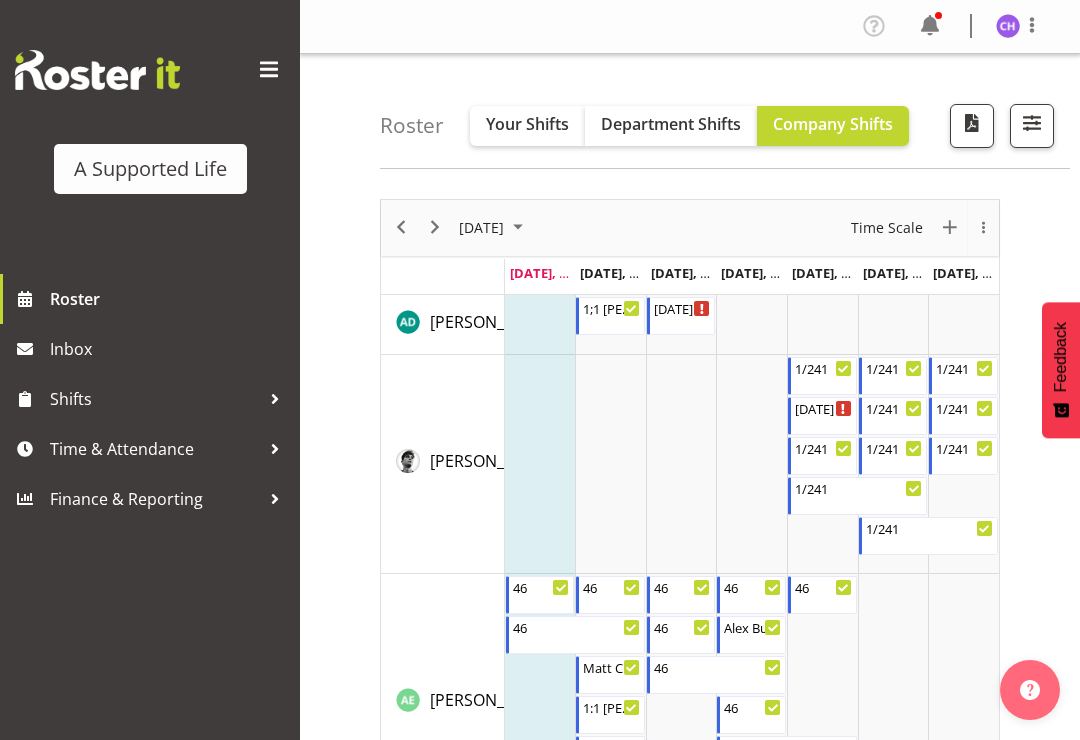 click at bounding box center [1032, 126] 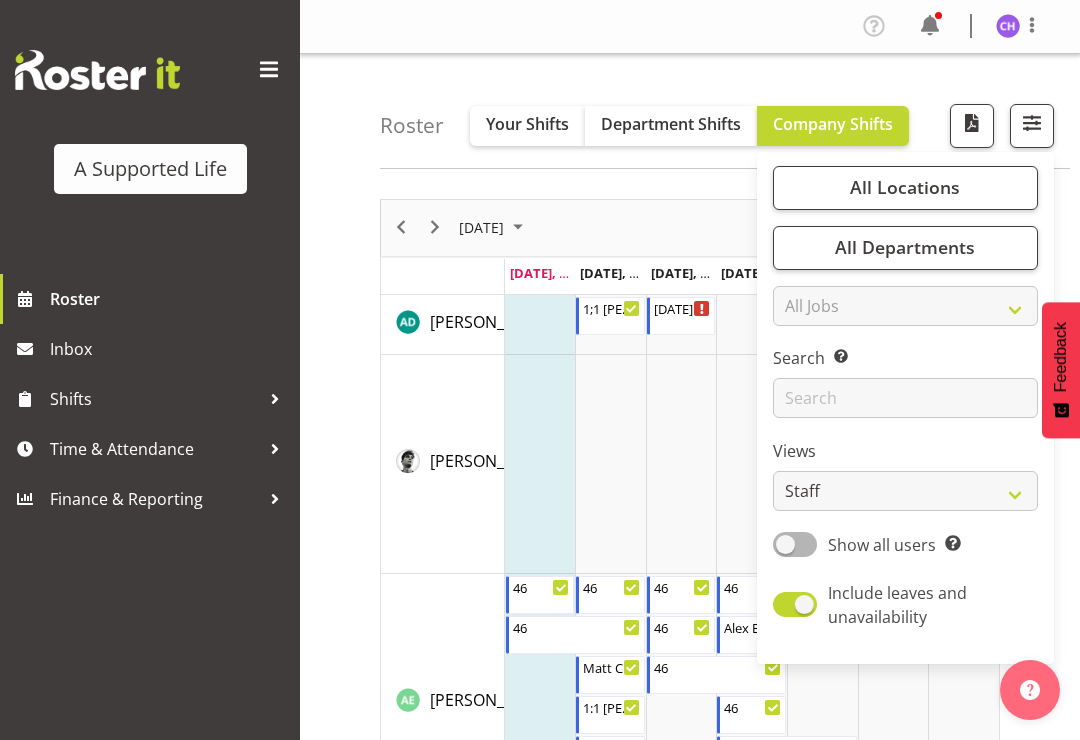 click on "All Locations" at bounding box center [905, 188] 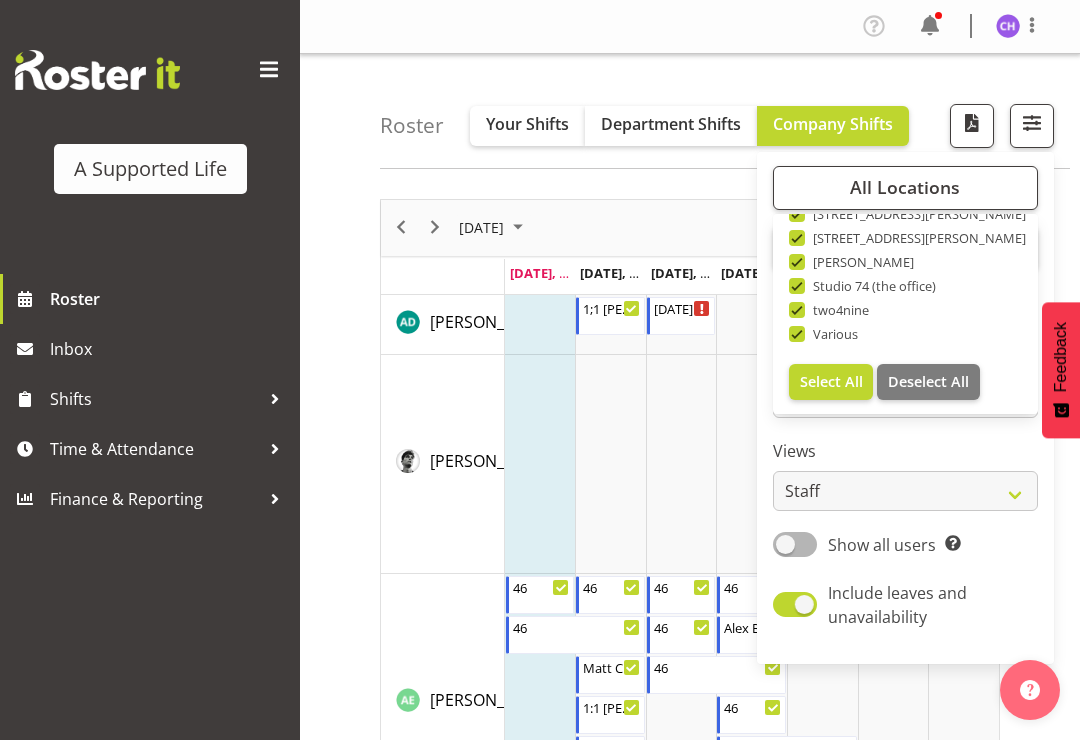 scroll, scrollTop: 672, scrollLeft: 0, axis: vertical 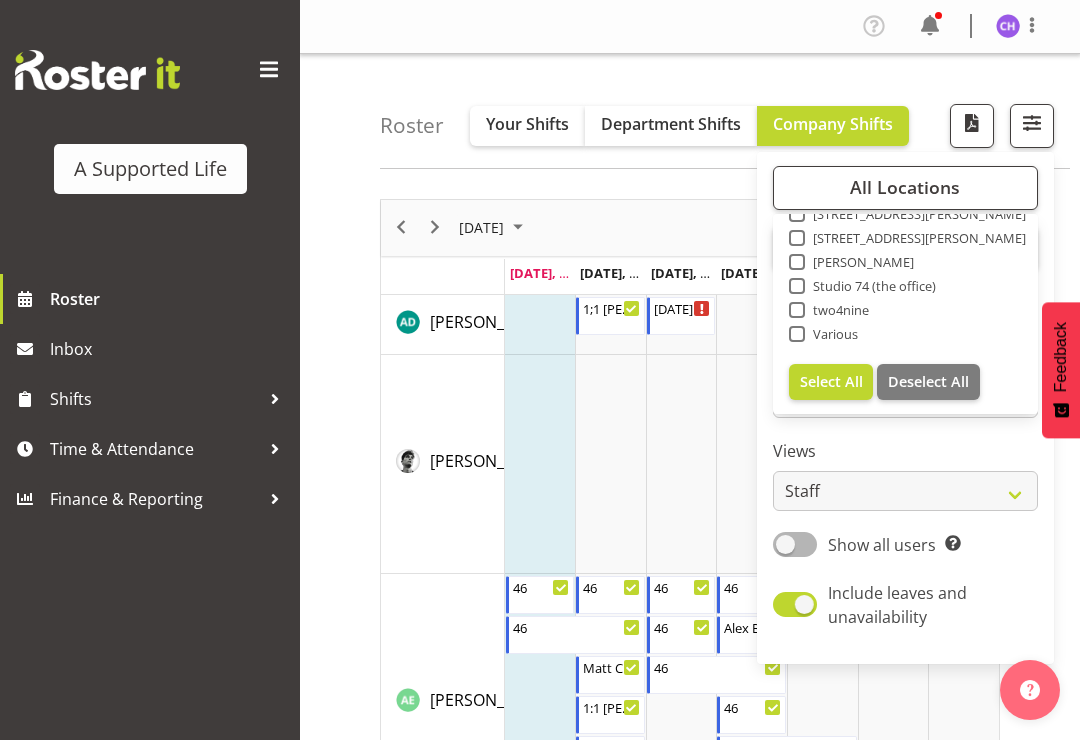 checkbox on "false" 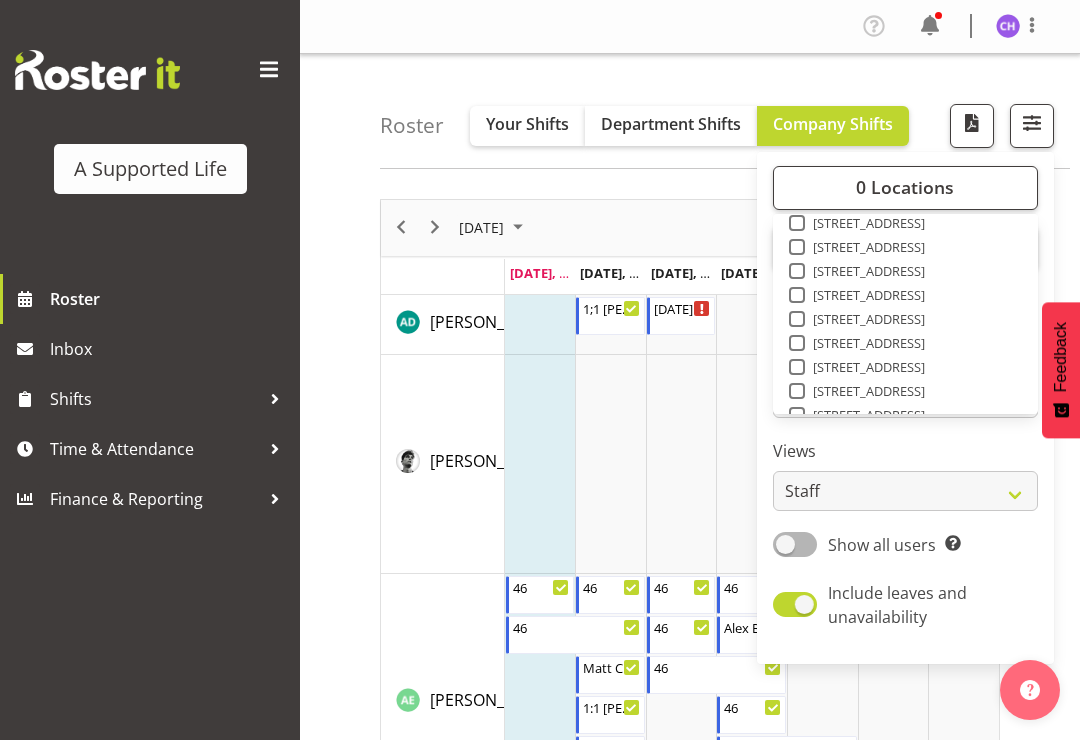 scroll, scrollTop: 304, scrollLeft: 0, axis: vertical 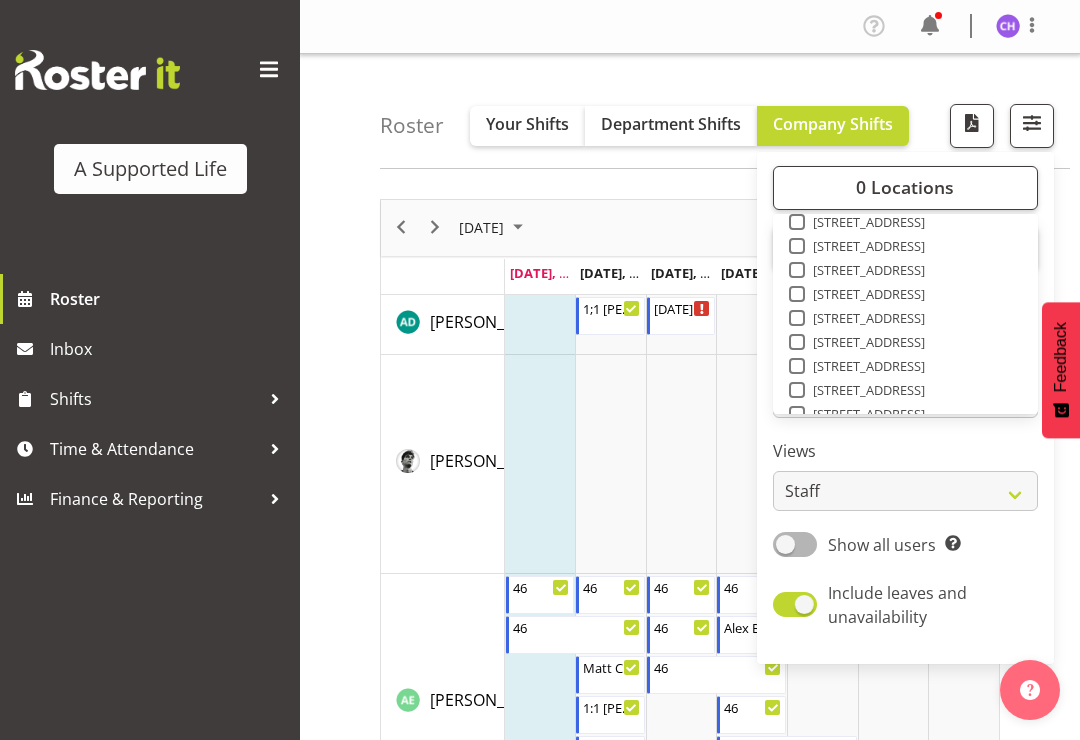 click at bounding box center (797, 318) 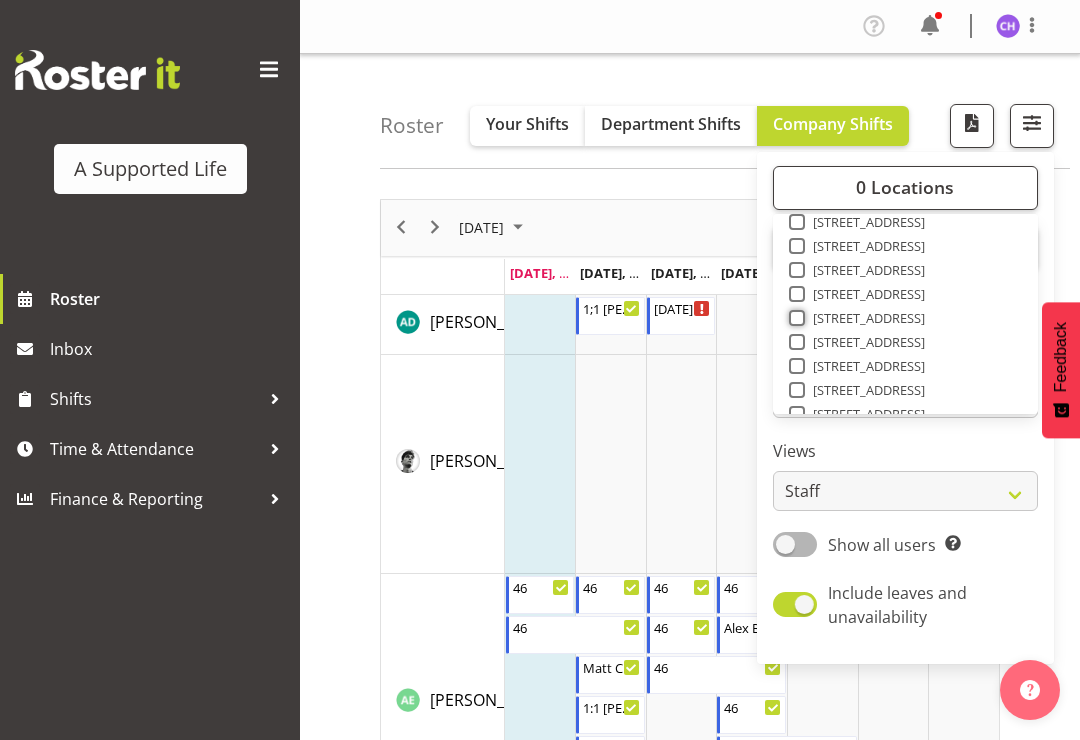 click on "[STREET_ADDRESS]" at bounding box center [795, 317] 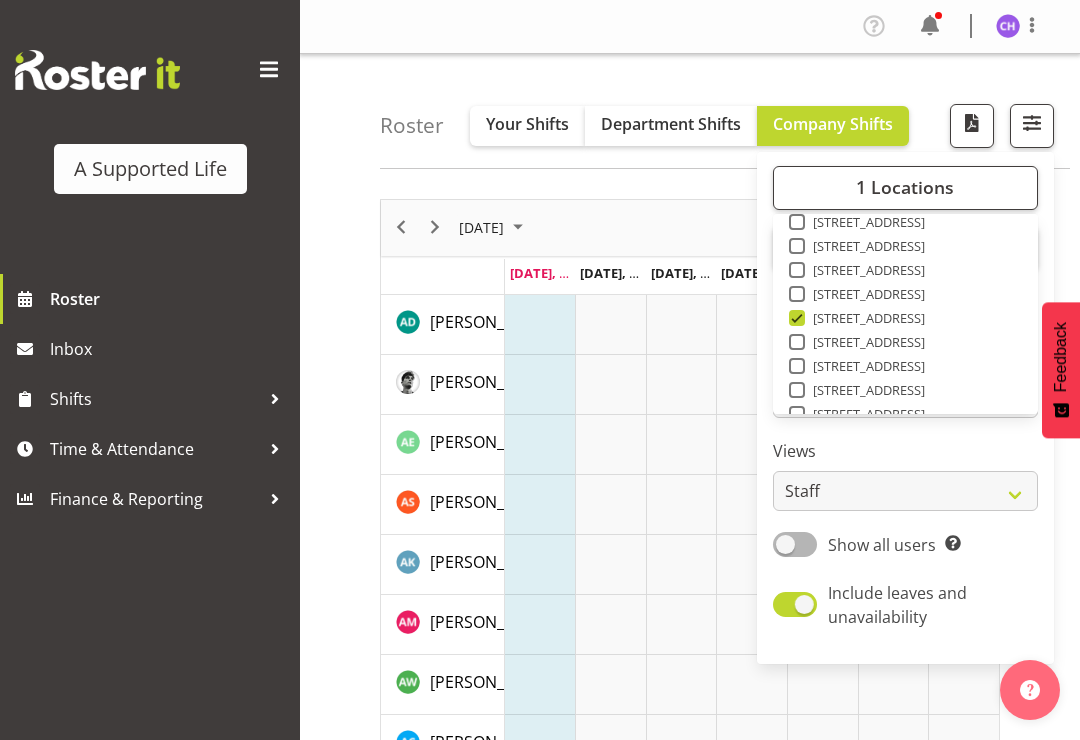 click on "Roster   Your Shifts
Department Shifts
Company Shifts
1 Locations
Clear
[STREET_ADDRESS]
[STREET_ADDRESS]
[STREET_ADDRESS]
[STREET_ADDRESS][PERSON_NAME]
[STREET_ADDRESS]
[STREET_ADDRESS]
[STREET_ADDRESS]" at bounding box center (725, 111) 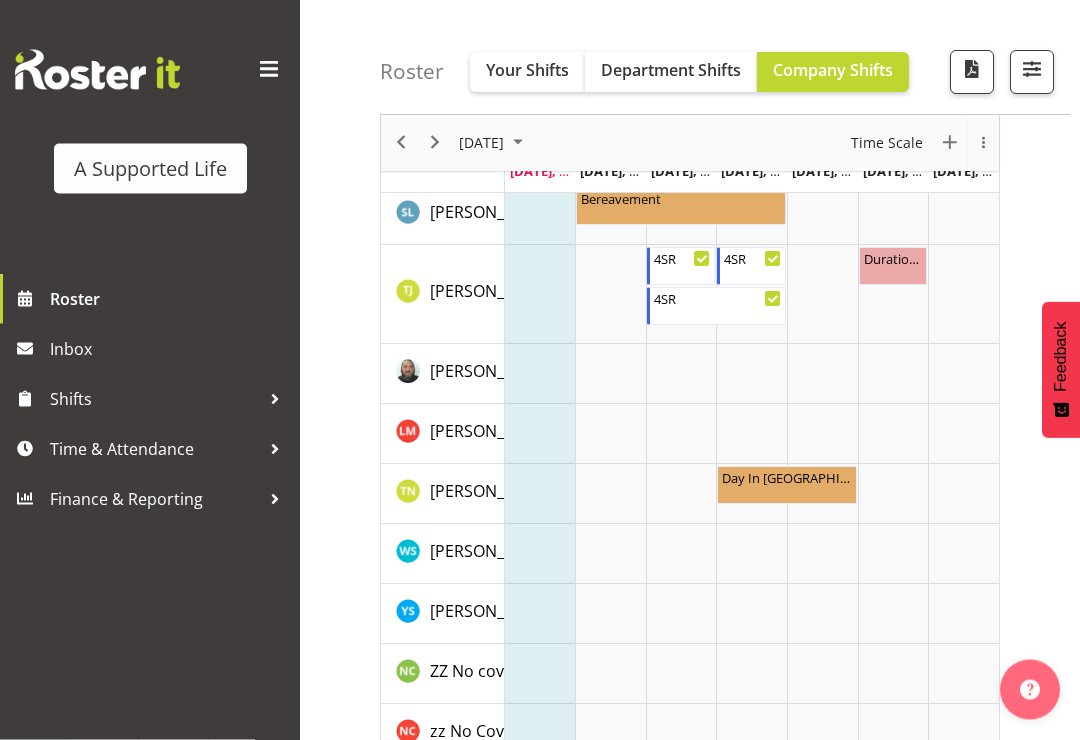scroll, scrollTop: 5696, scrollLeft: 0, axis: vertical 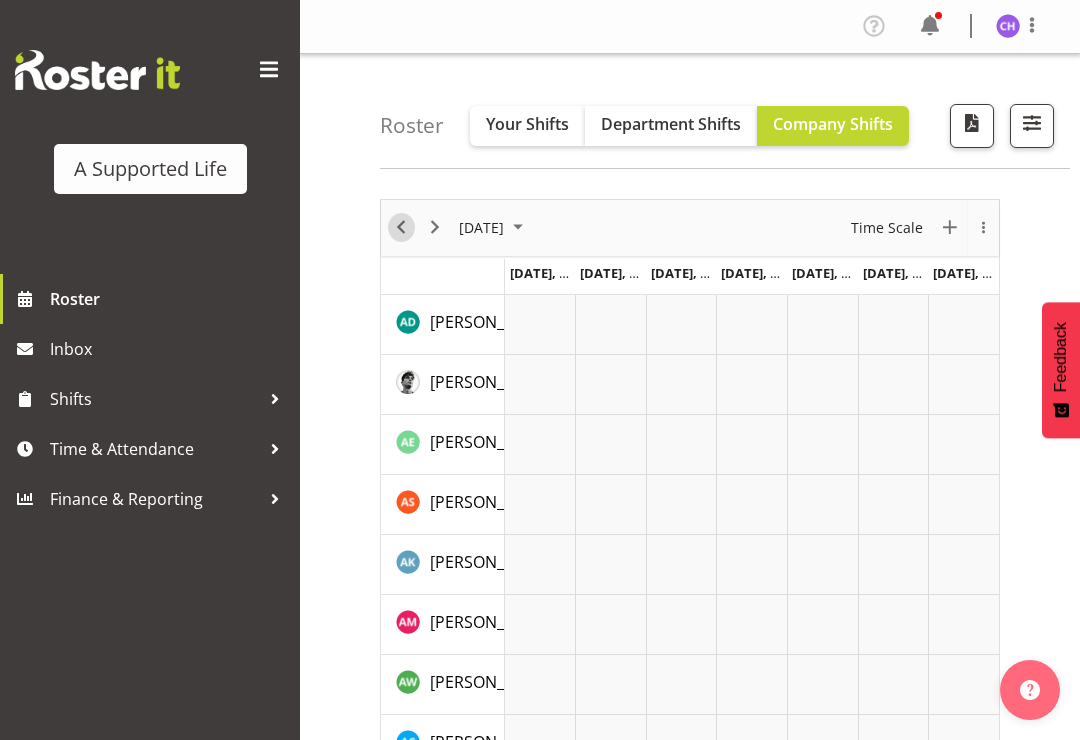 click at bounding box center [401, 227] 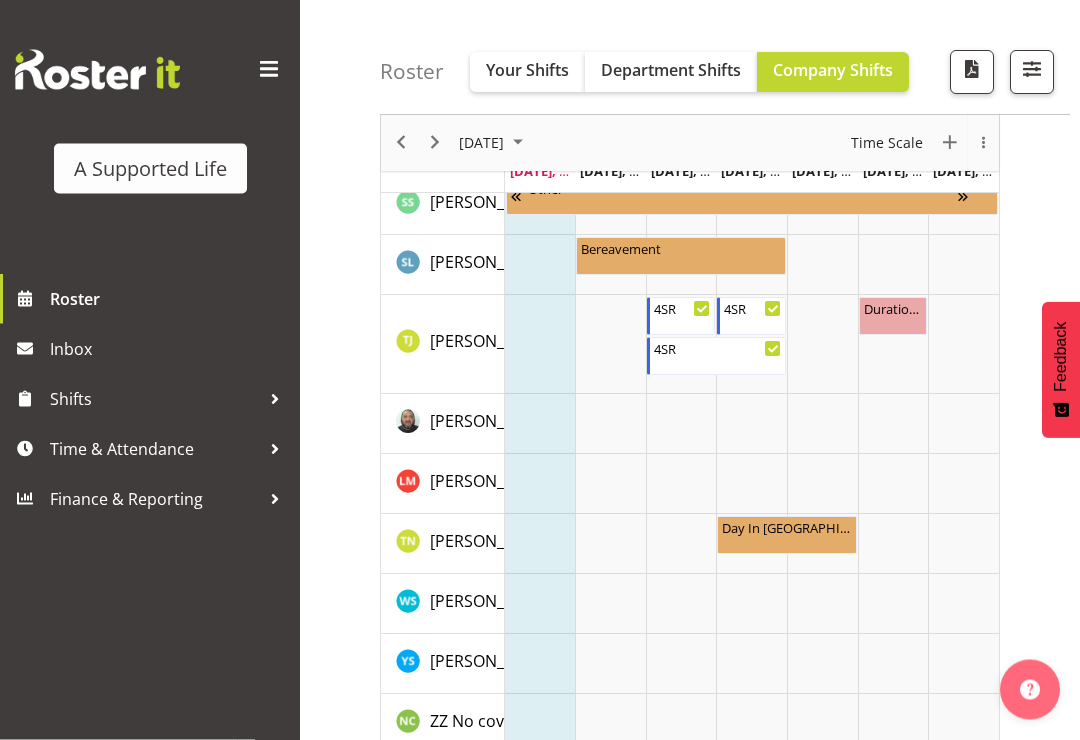 scroll, scrollTop: 5696, scrollLeft: 0, axis: vertical 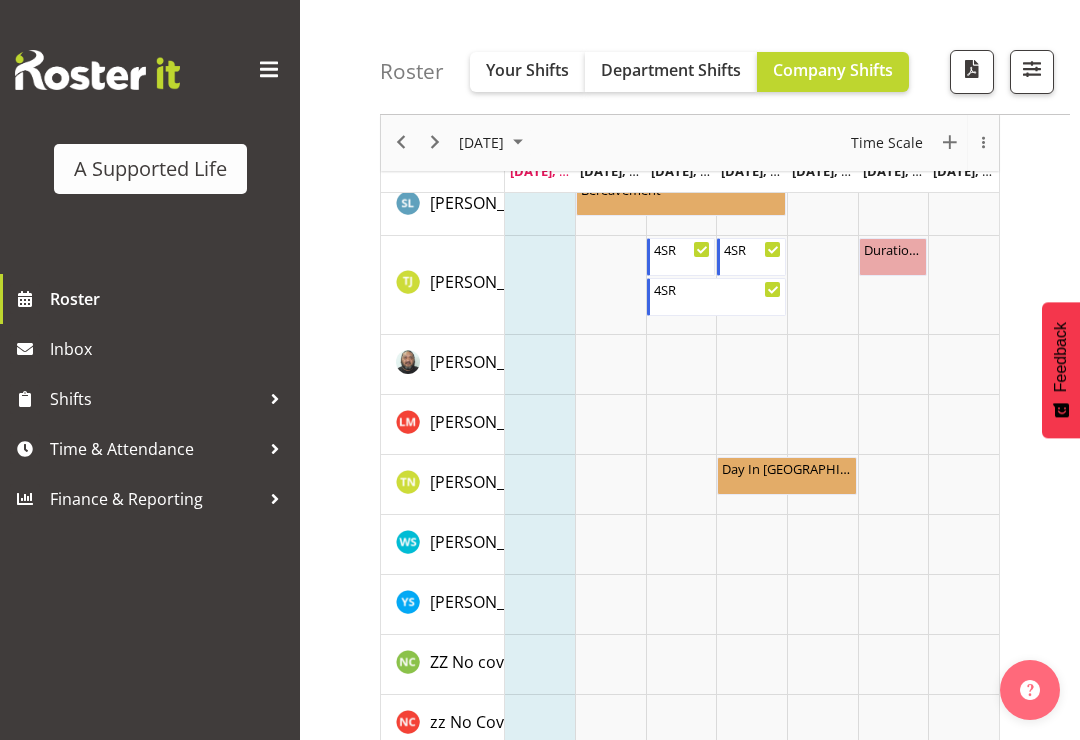 click at bounding box center [1032, 69] 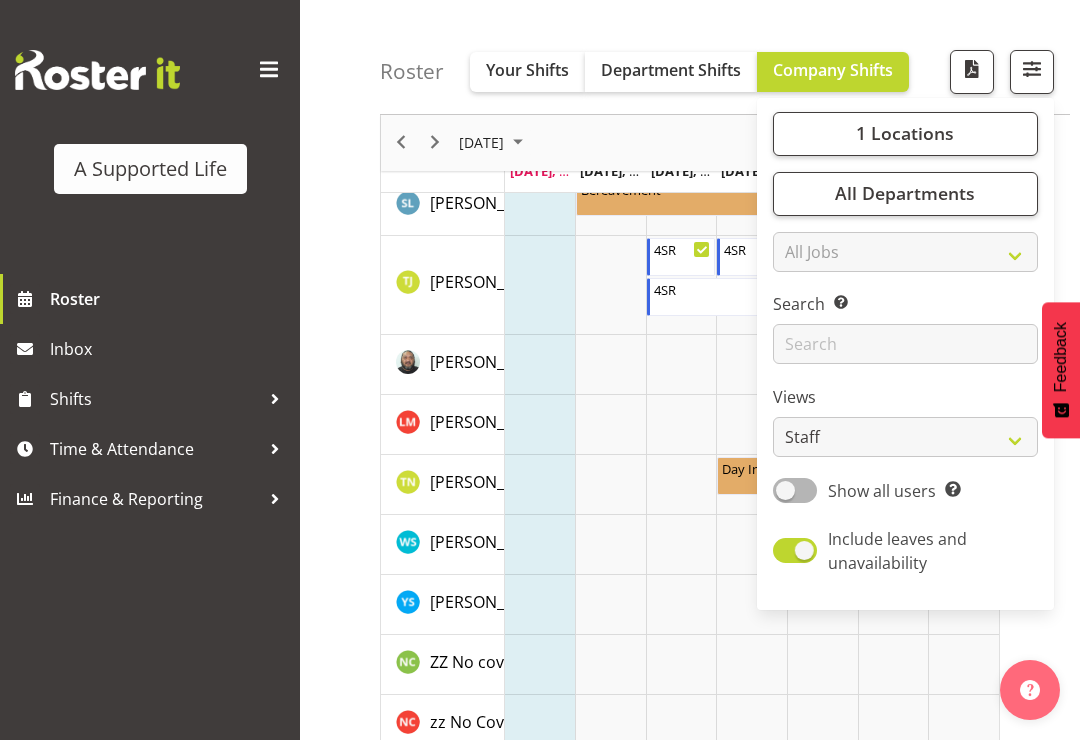 click on "1 Locations" at bounding box center [905, 134] 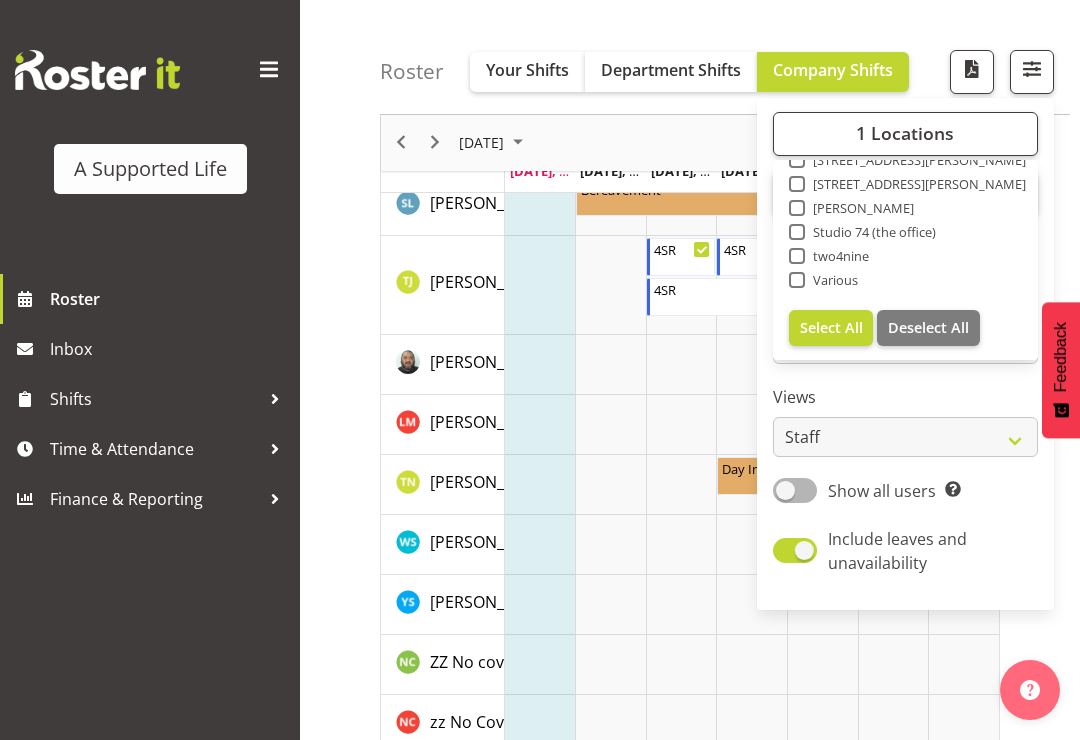 scroll, scrollTop: 672, scrollLeft: 0, axis: vertical 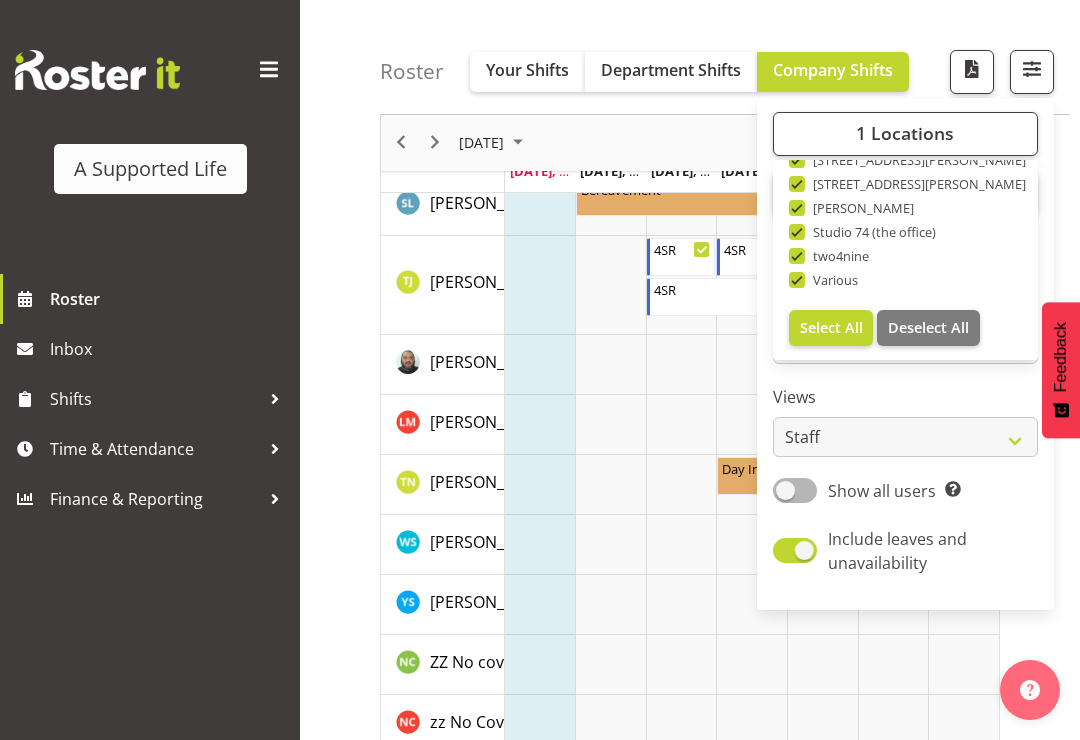checkbox on "true" 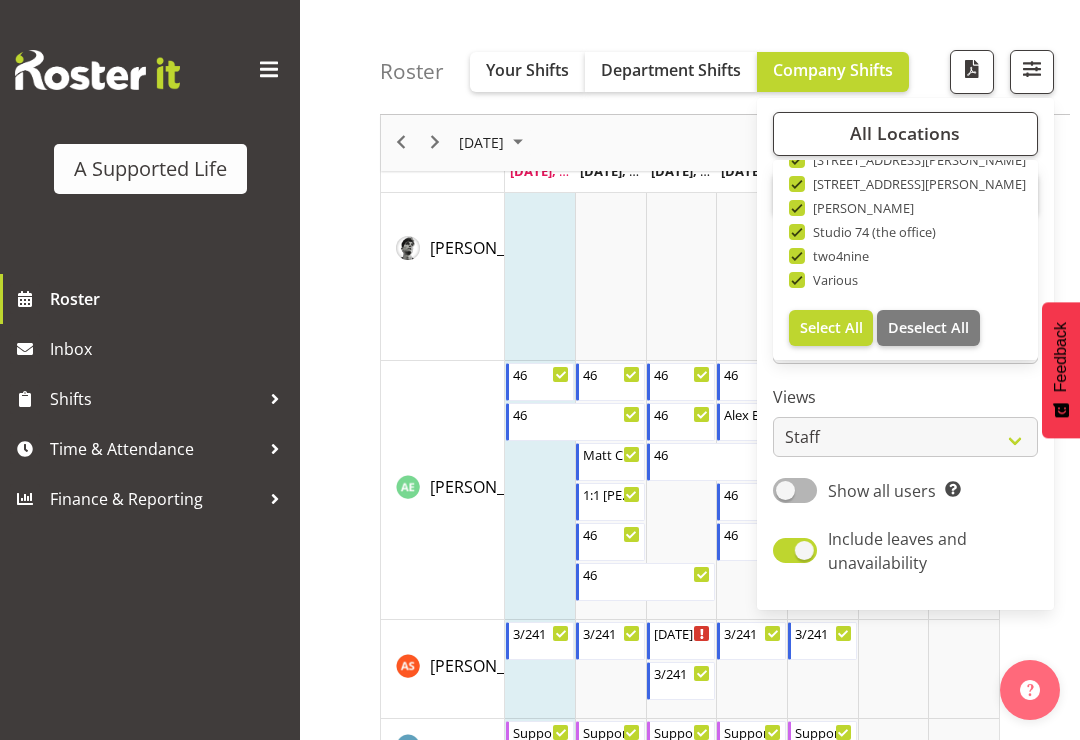 click on "Select All" at bounding box center (831, 327) 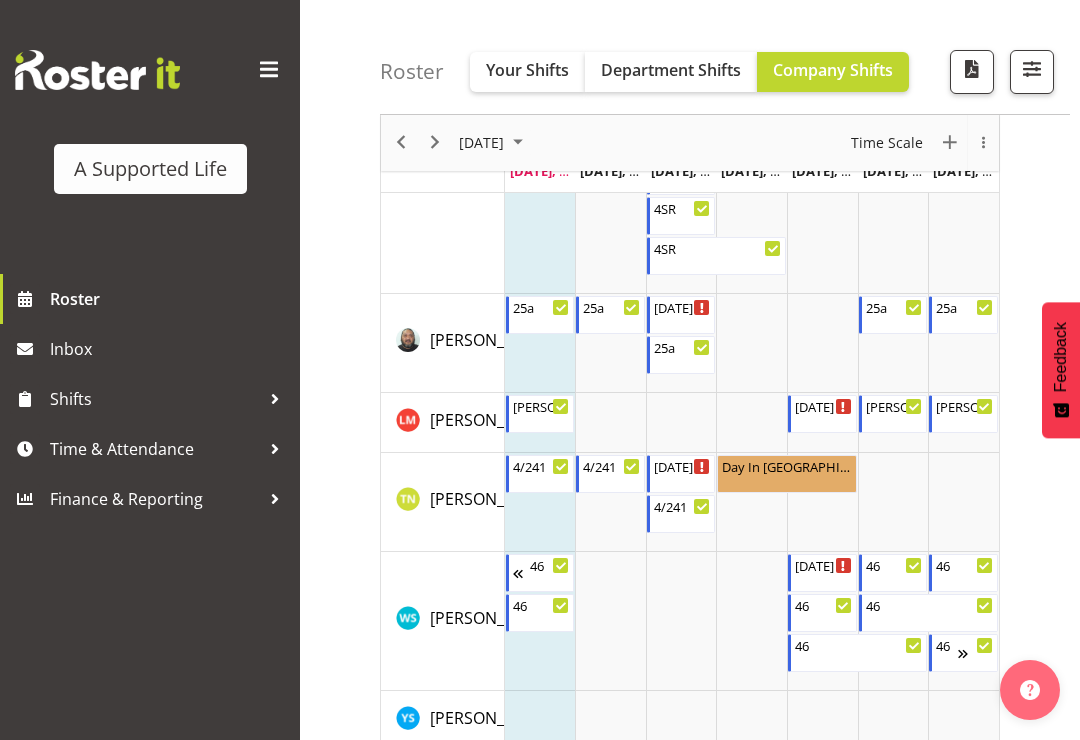 scroll, scrollTop: 10783, scrollLeft: 0, axis: vertical 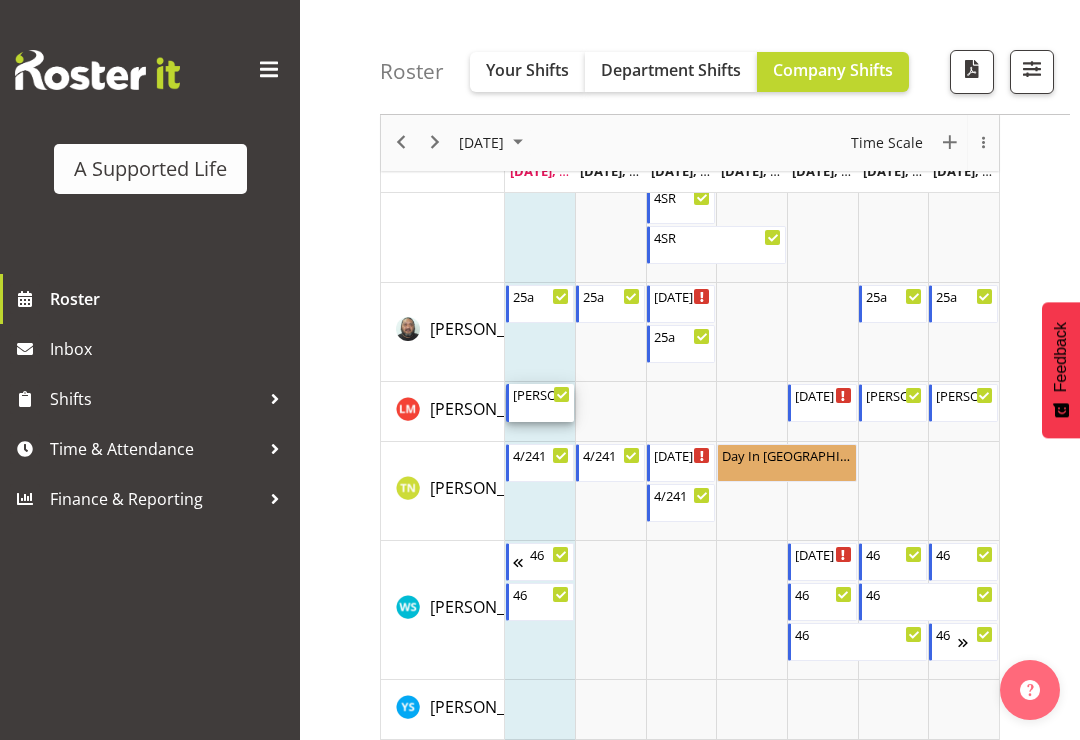 click on "[PERSON_NAME] day supports 12:00 PM - 4:00 PM" at bounding box center [542, 403] 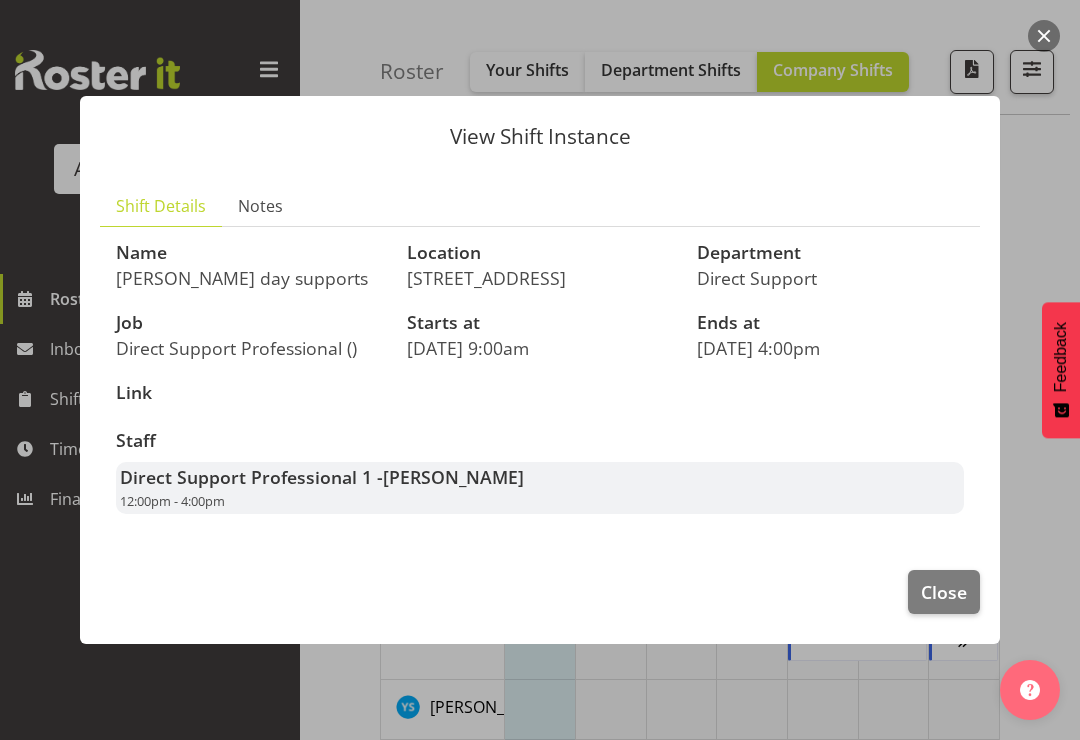 click on "Close" at bounding box center (944, 592) 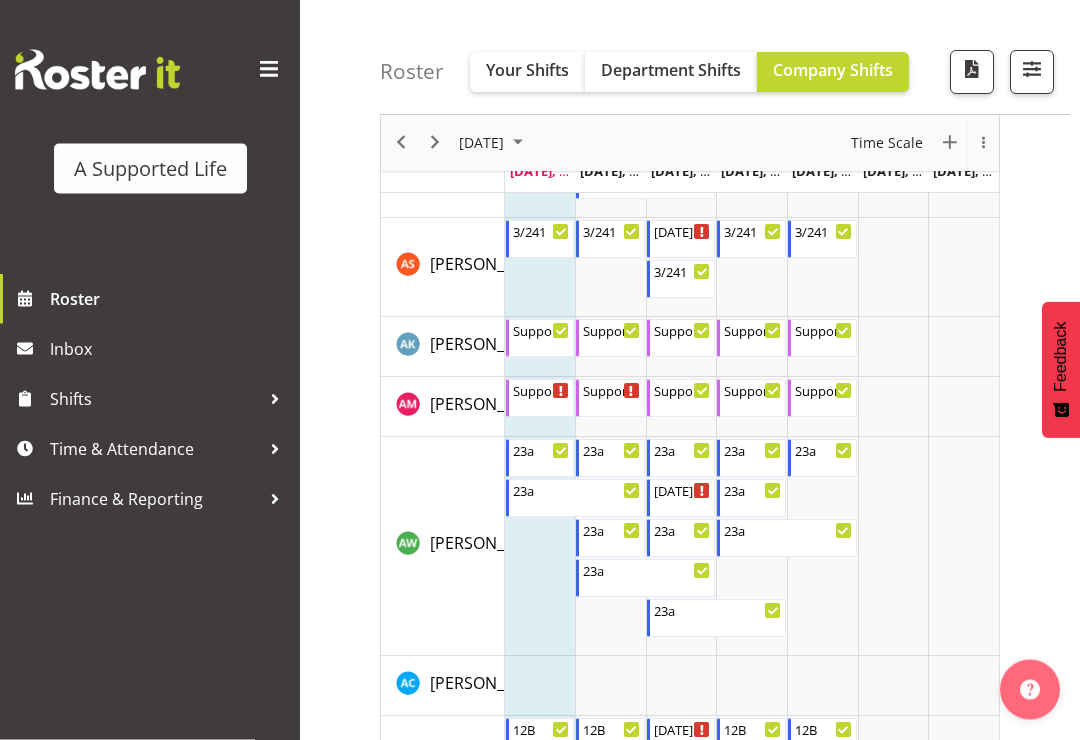 scroll, scrollTop: 0, scrollLeft: 0, axis: both 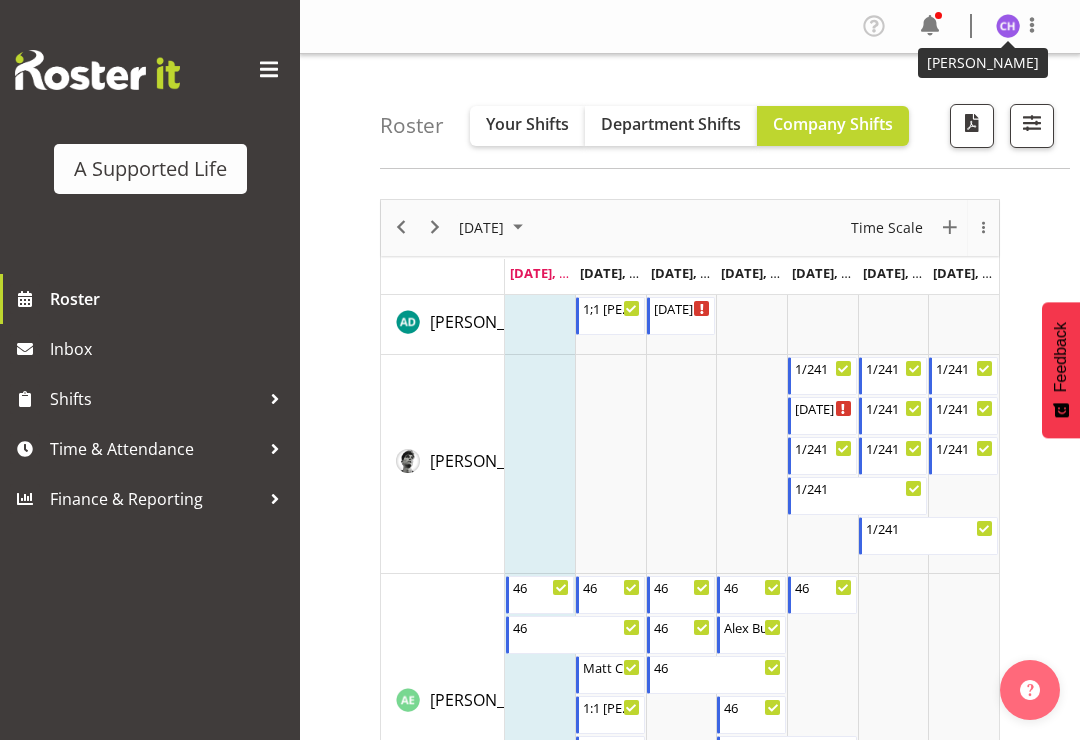 click at bounding box center [1008, 26] 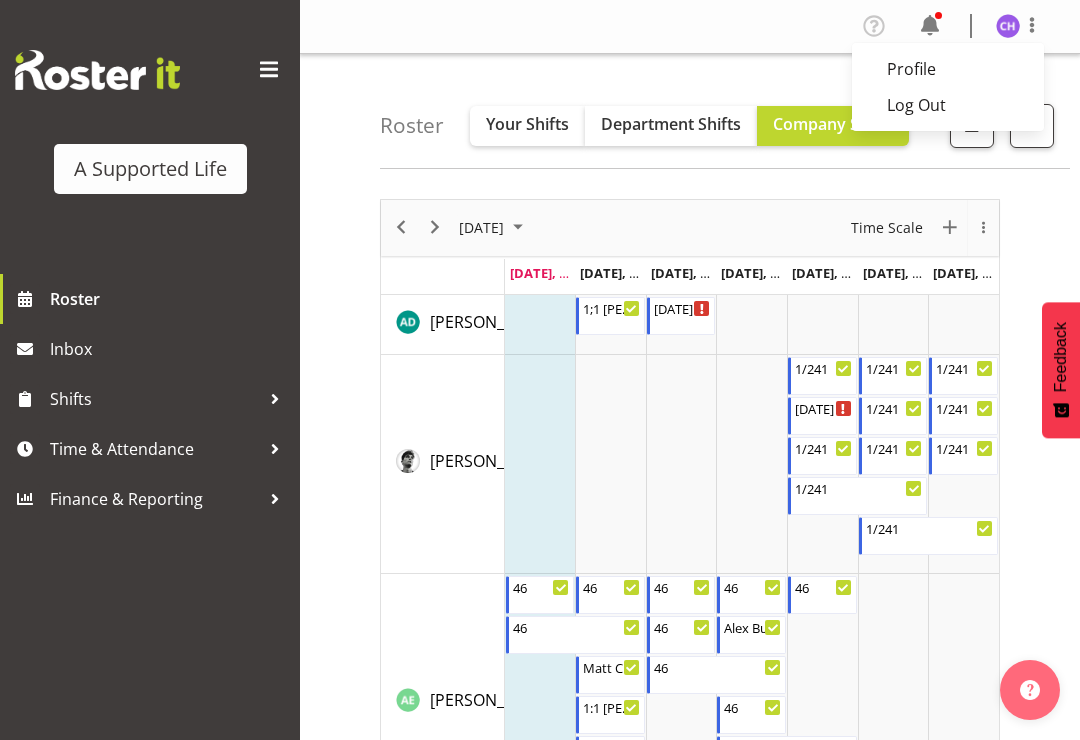 click on "Log Out" at bounding box center [948, 105] 